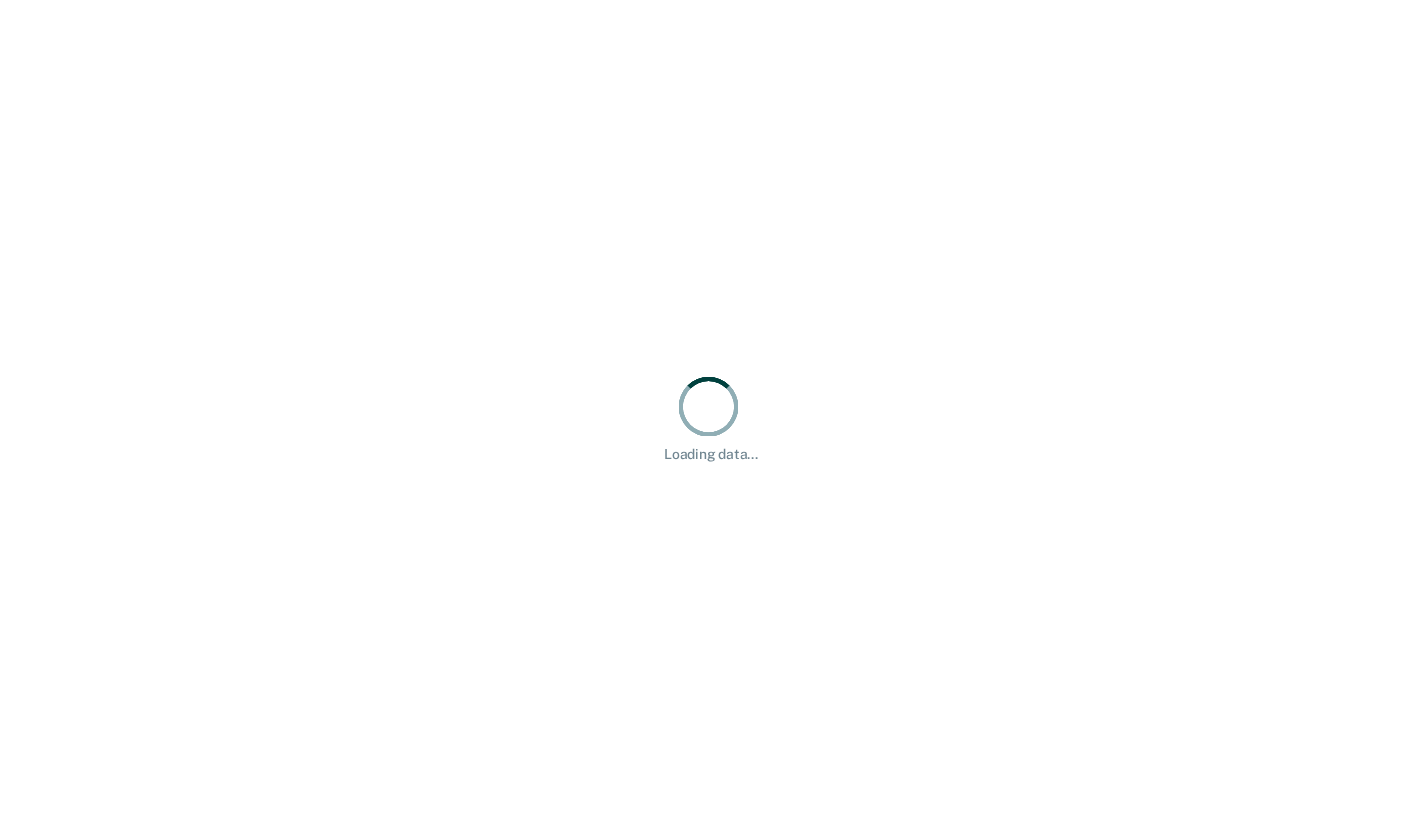 scroll, scrollTop: 0, scrollLeft: 0, axis: both 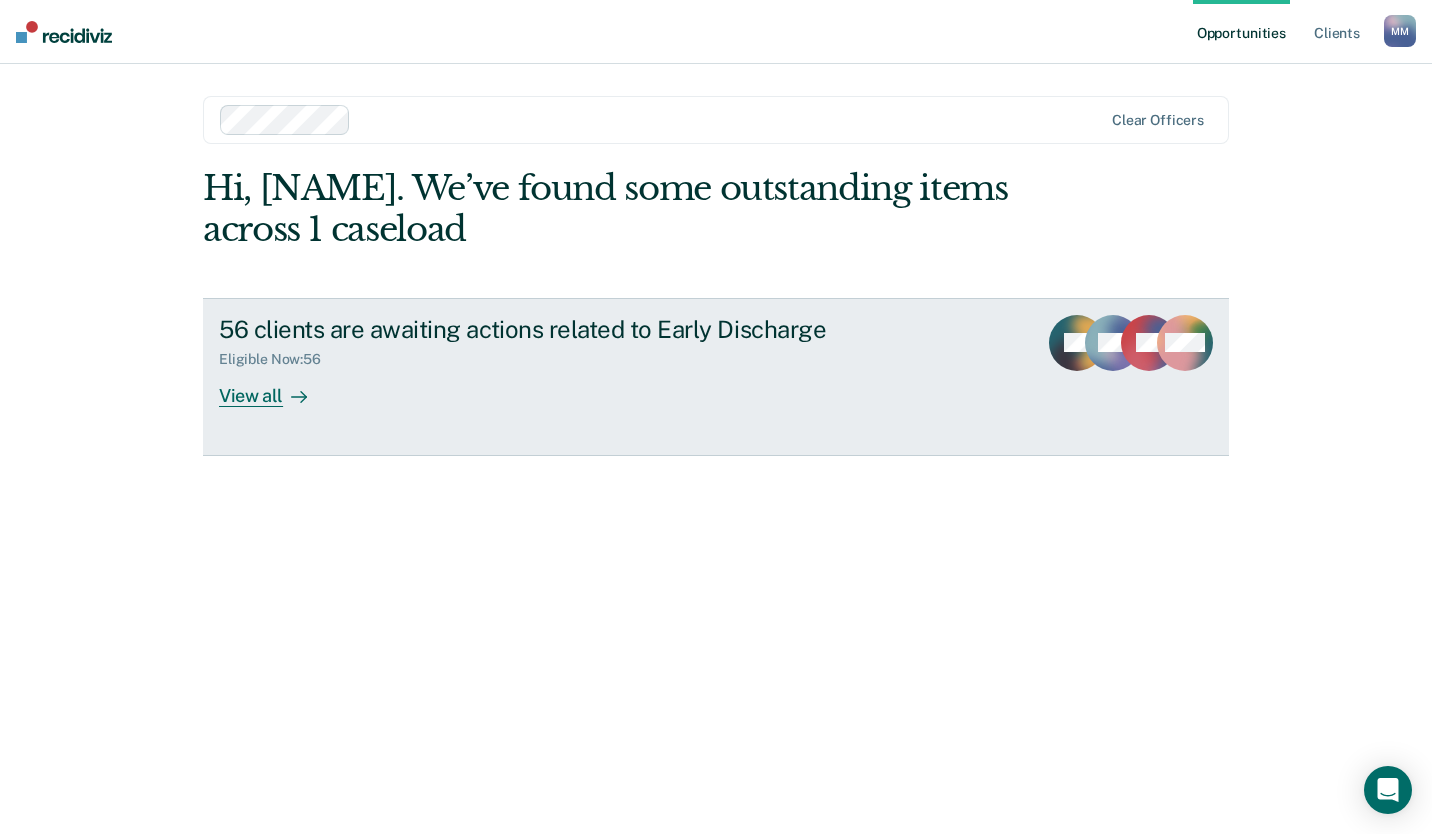 click on "View all" at bounding box center (275, 387) 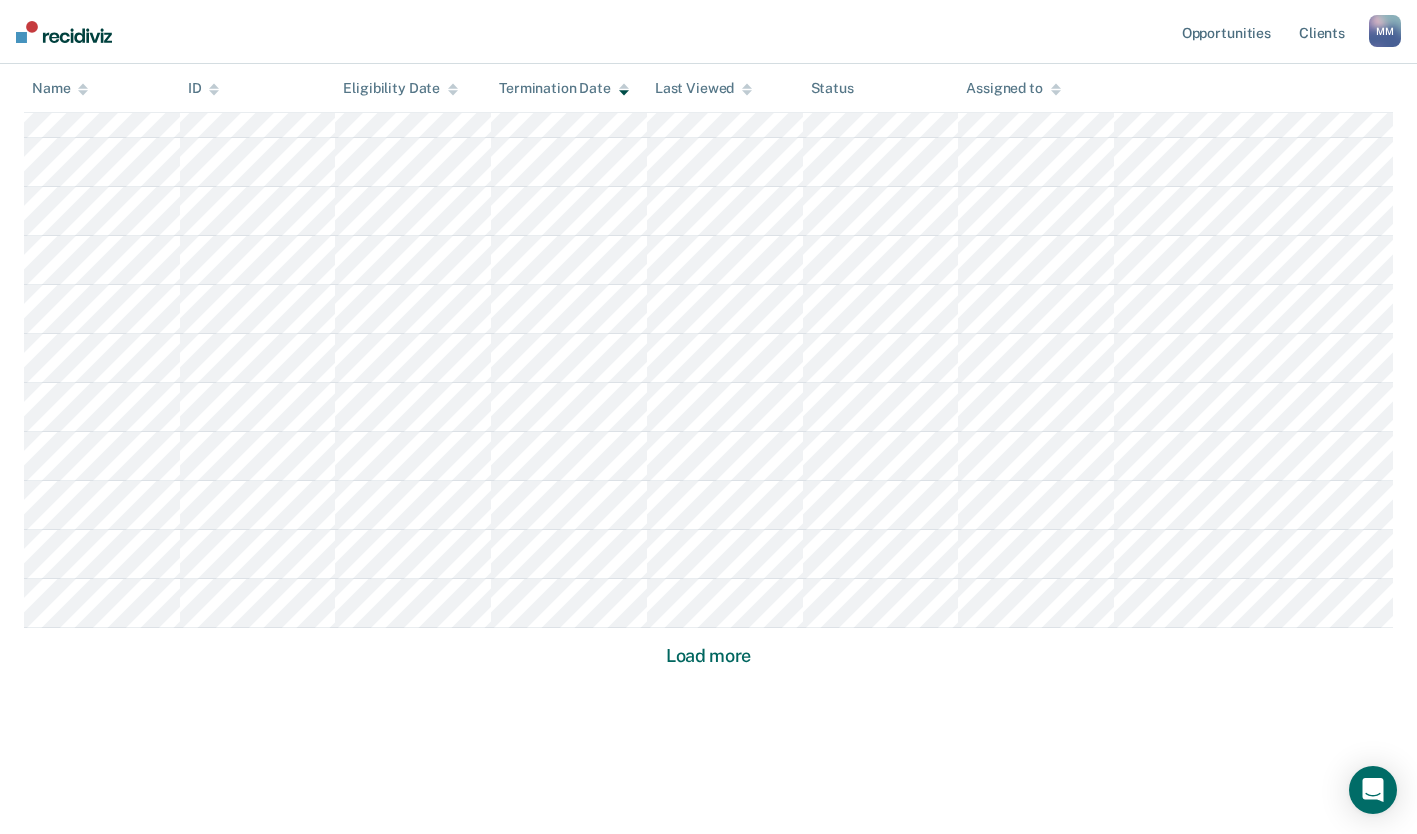 scroll, scrollTop: 1227, scrollLeft: 0, axis: vertical 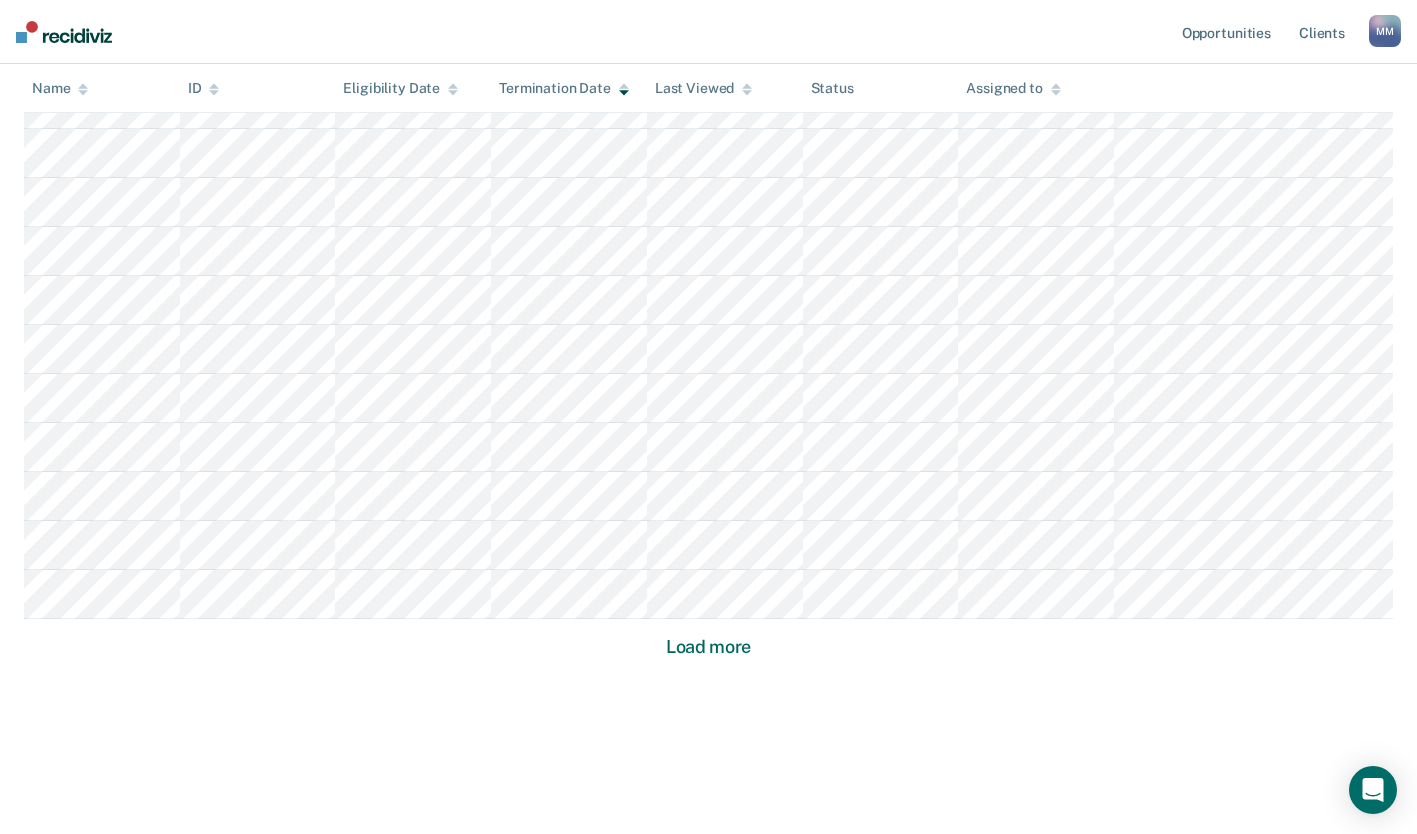 click on "Load more" at bounding box center (708, 647) 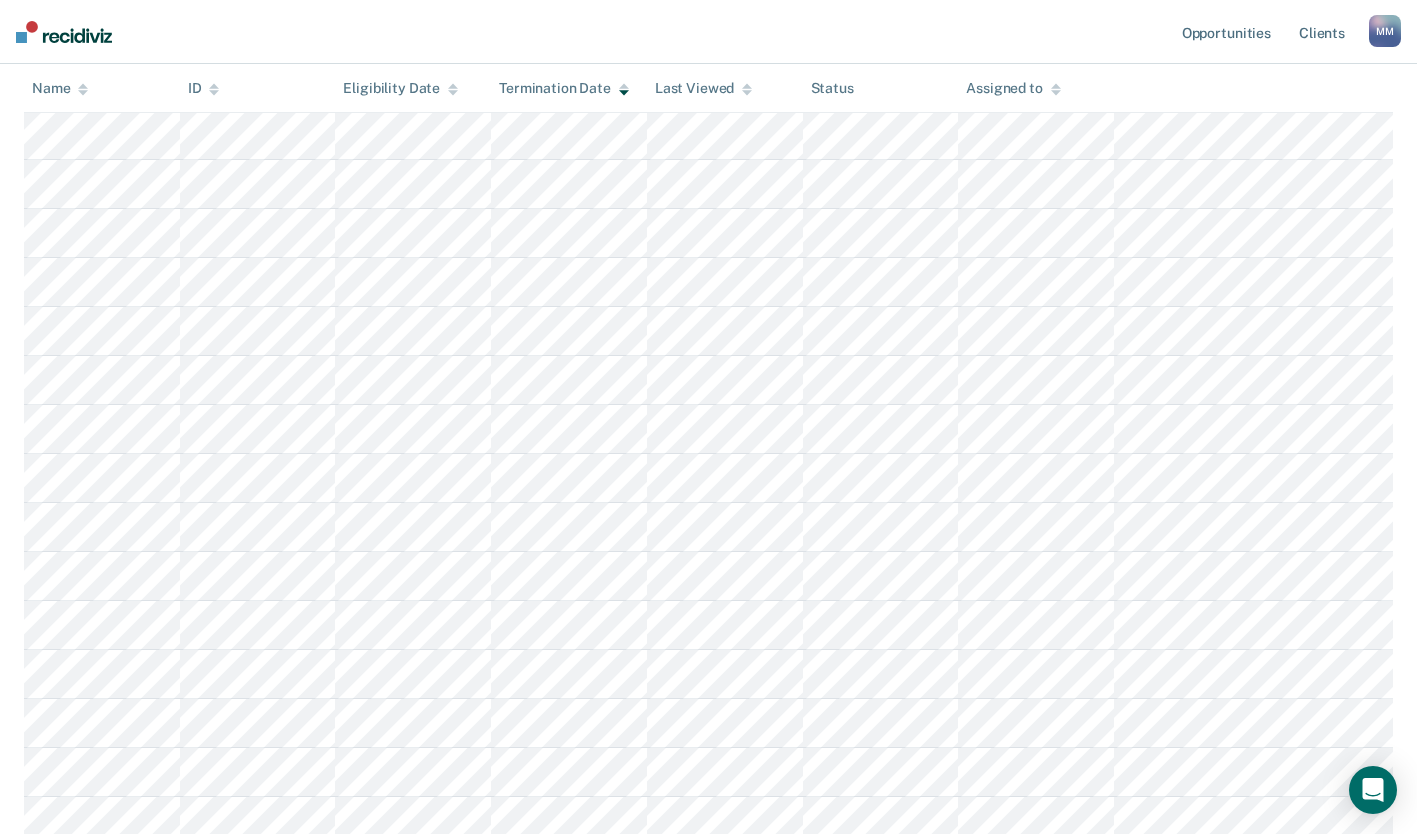 scroll, scrollTop: 1635, scrollLeft: 0, axis: vertical 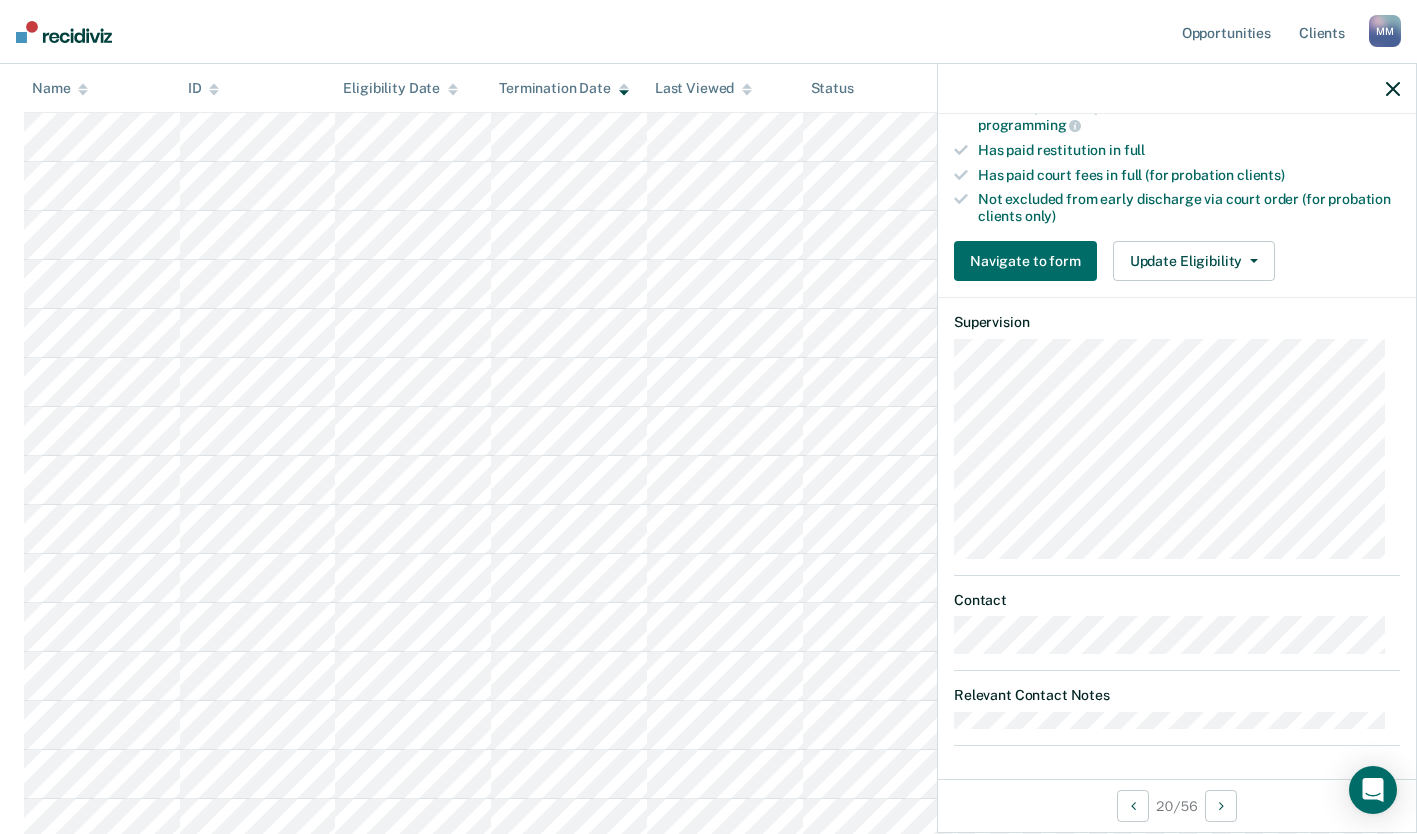 click at bounding box center (1393, 89) 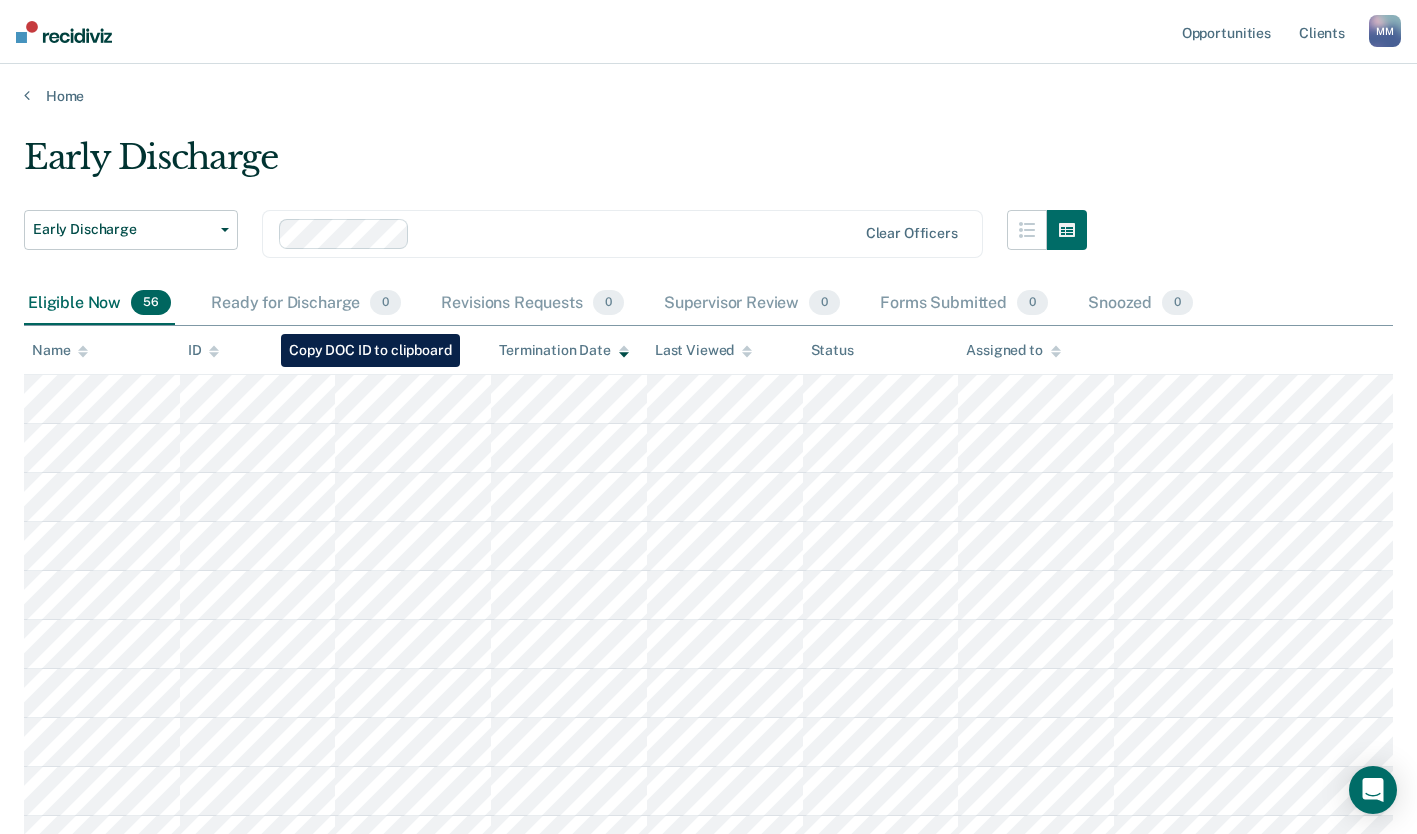scroll, scrollTop: 0, scrollLeft: 0, axis: both 